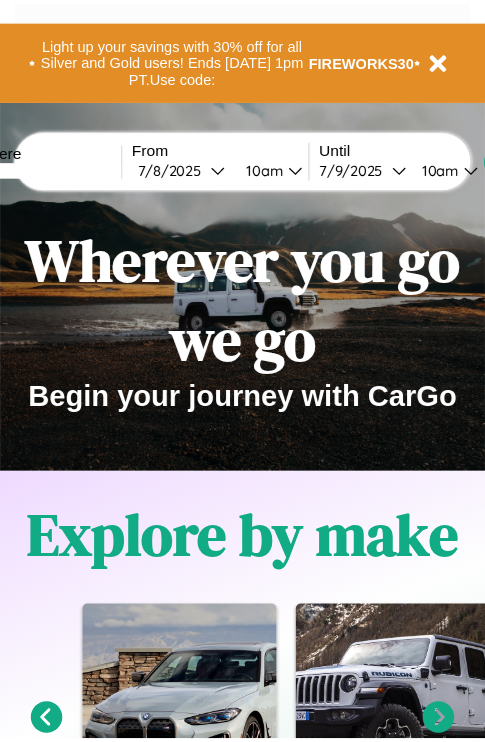 scroll, scrollTop: 0, scrollLeft: 0, axis: both 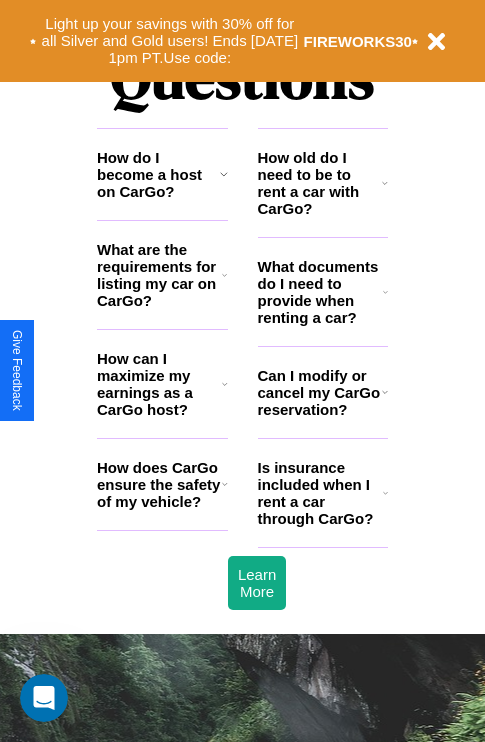 click 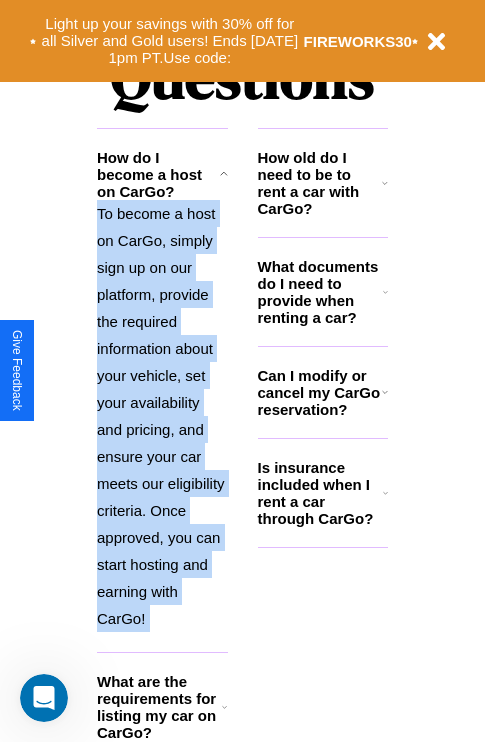 click 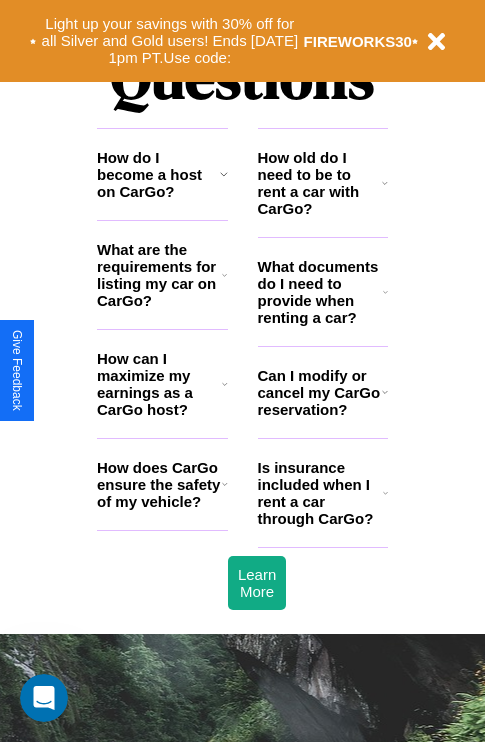 click on "How do I become a host on CarGo?" at bounding box center (158, 174) 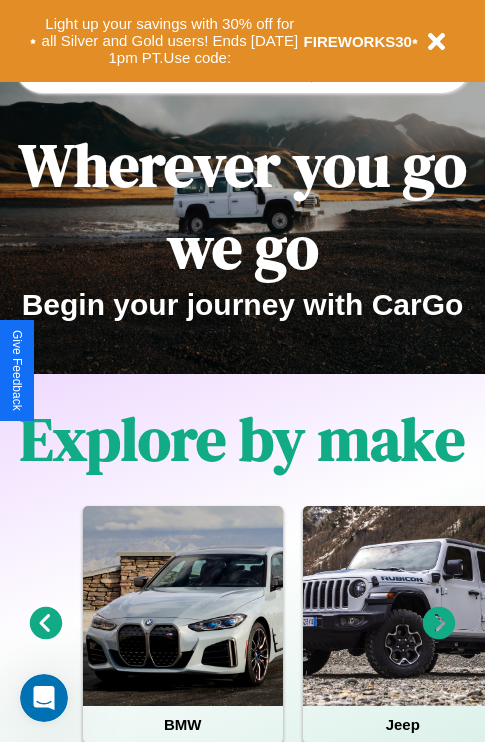 scroll, scrollTop: 0, scrollLeft: 0, axis: both 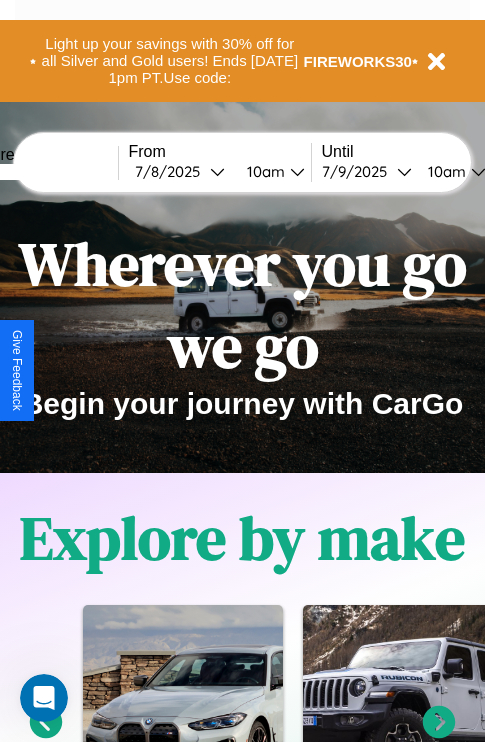 click at bounding box center [43, 172] 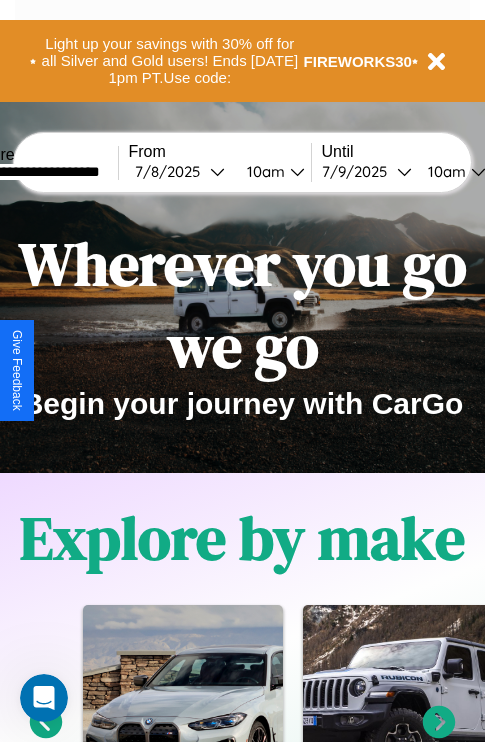 type on "**********" 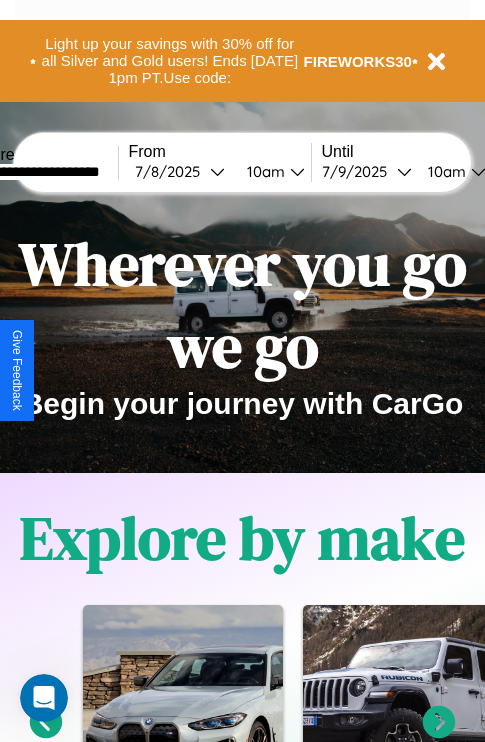 click on "[DATE]" at bounding box center [172, 171] 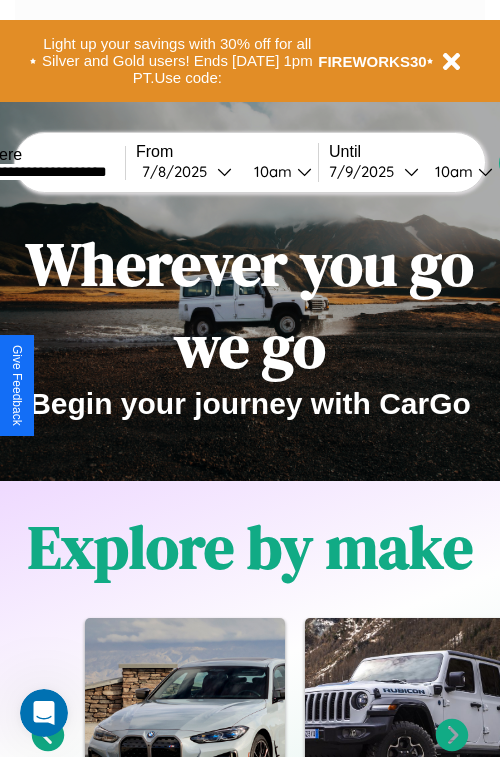 select on "*" 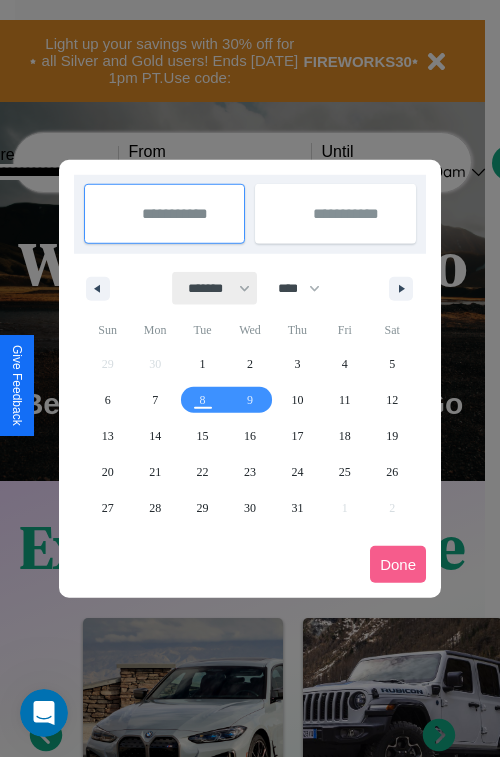 click on "******* ******** ***** ***** *** **** **** ****** ********* ******* ******** ********" at bounding box center [215, 288] 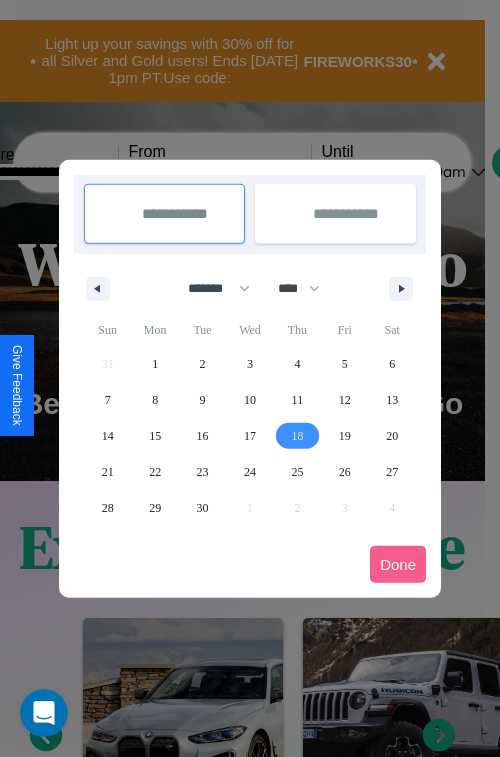 click on "18" at bounding box center (297, 436) 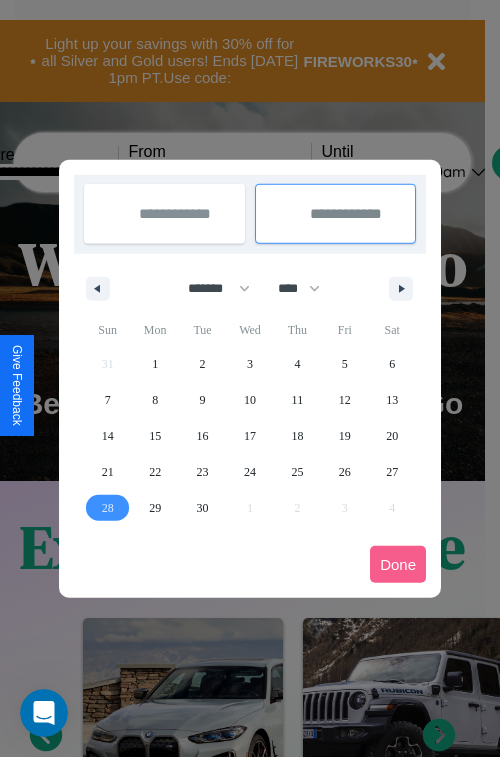 click on "28" at bounding box center (108, 508) 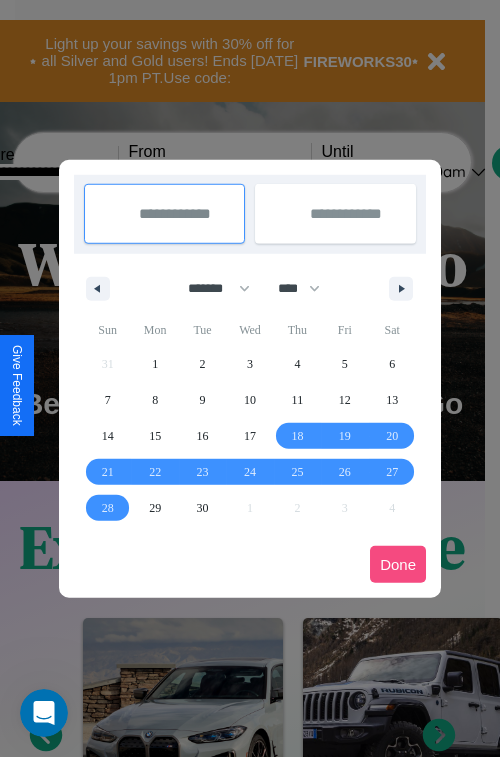 click on "Done" at bounding box center (398, 564) 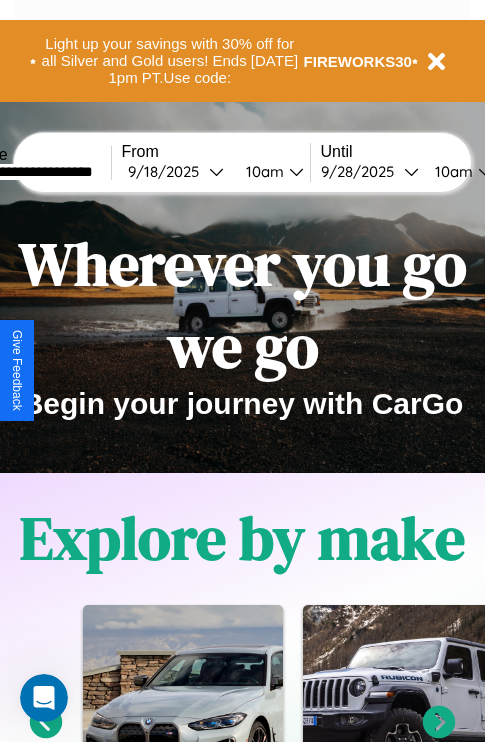 scroll, scrollTop: 0, scrollLeft: 76, axis: horizontal 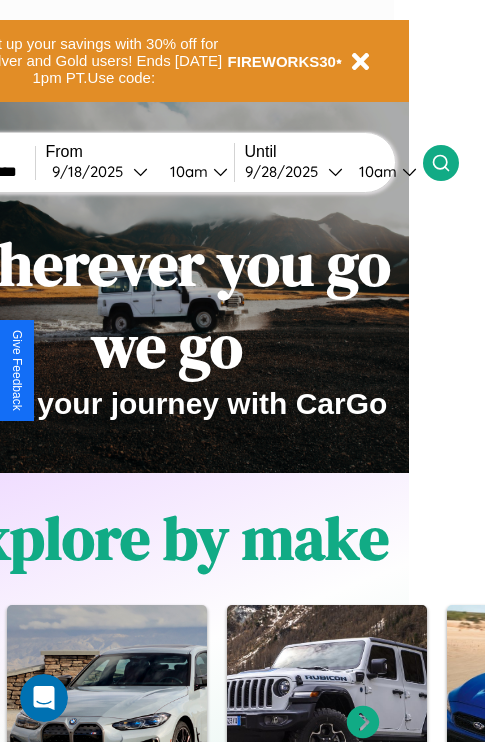 click 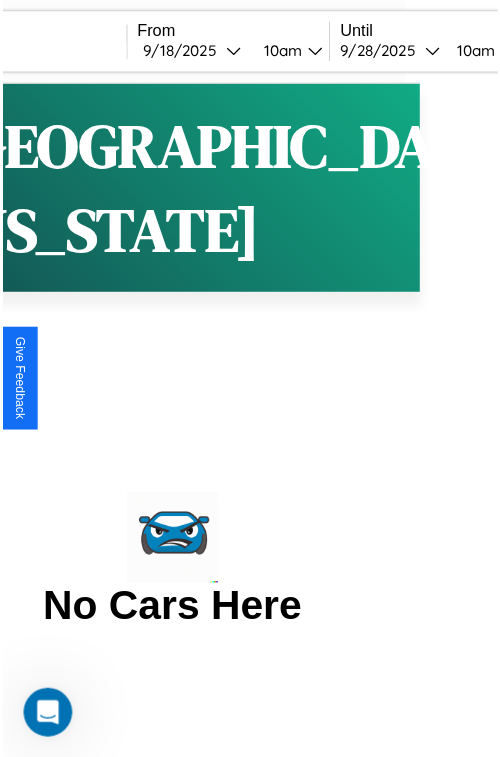 scroll, scrollTop: 0, scrollLeft: 0, axis: both 